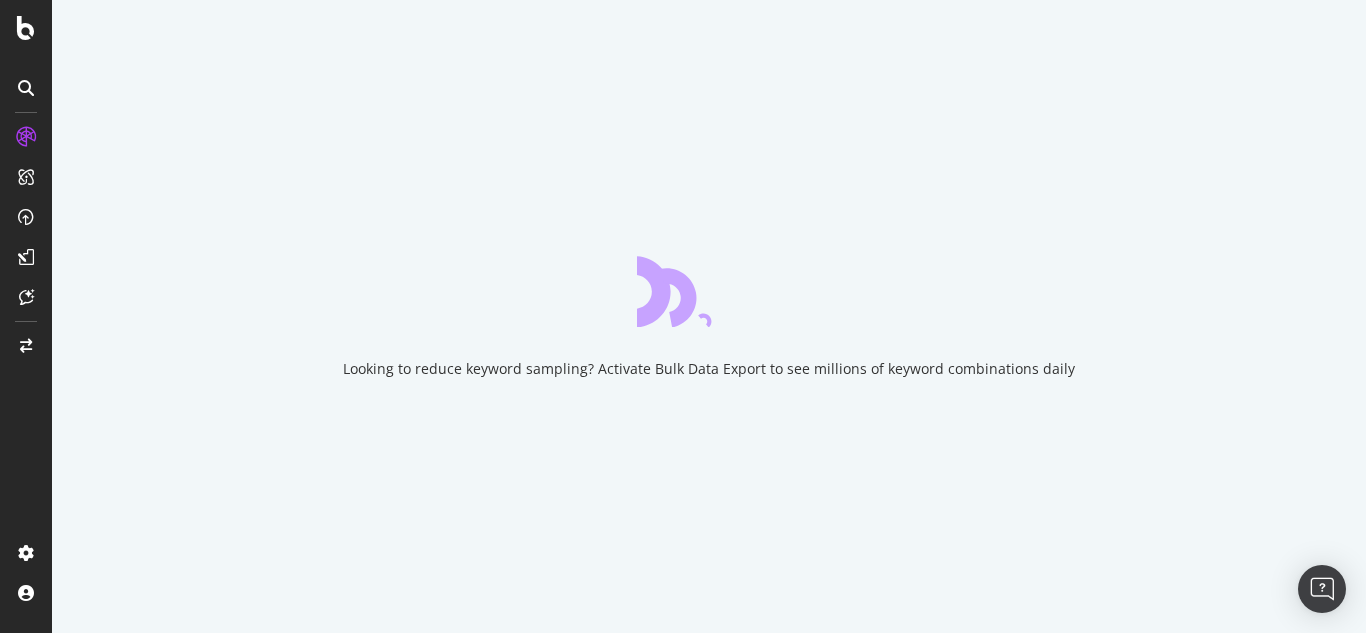 scroll, scrollTop: 0, scrollLeft: 0, axis: both 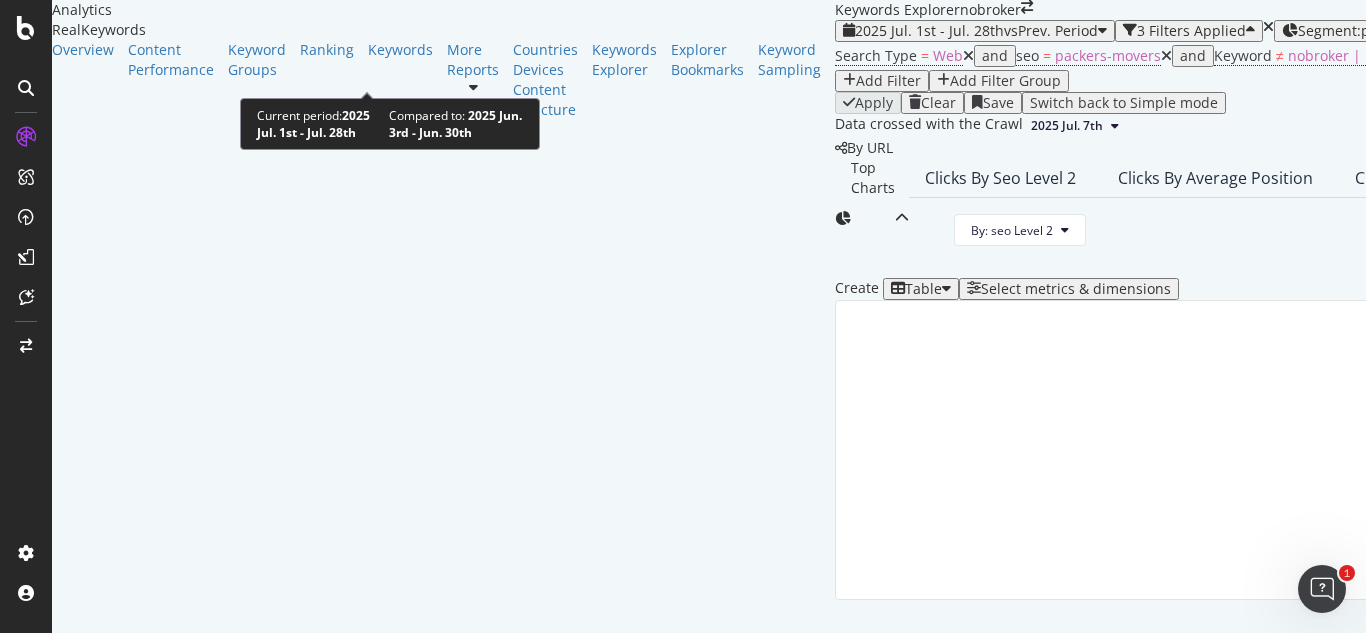 click on "2025 Jul. 1st - Jul. 28th vs Prev. Period" at bounding box center [975, 31] 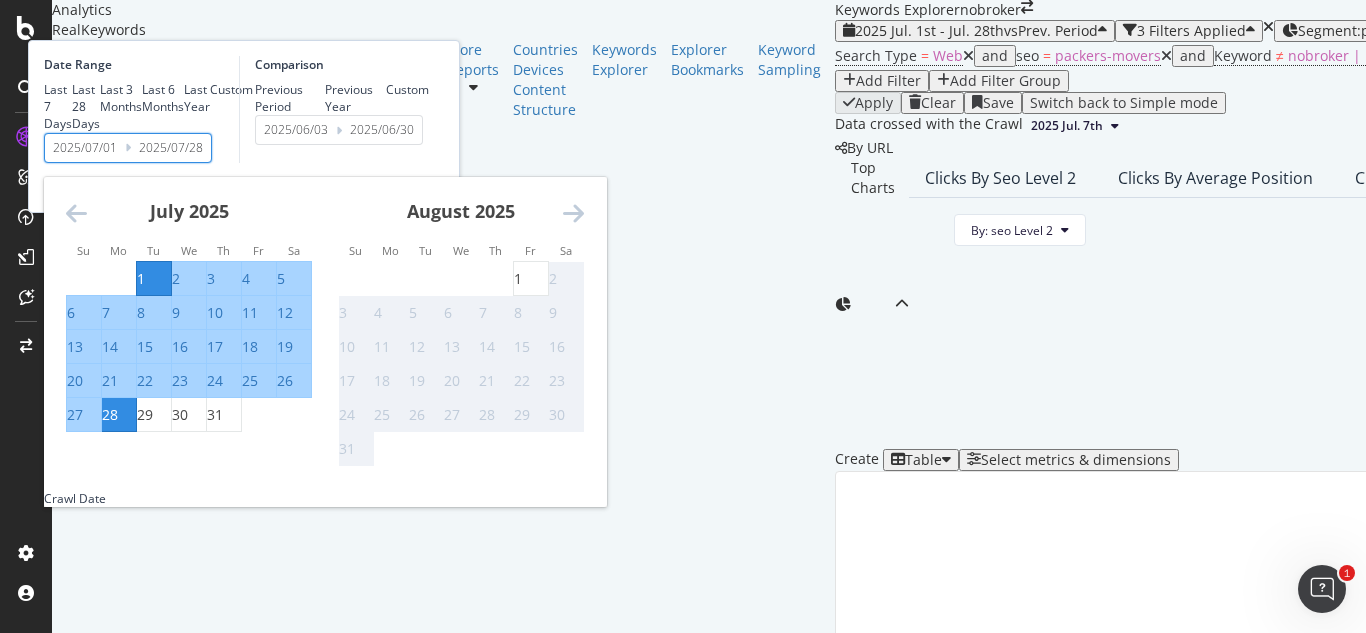click on "2025/07/01" at bounding box center [85, 148] 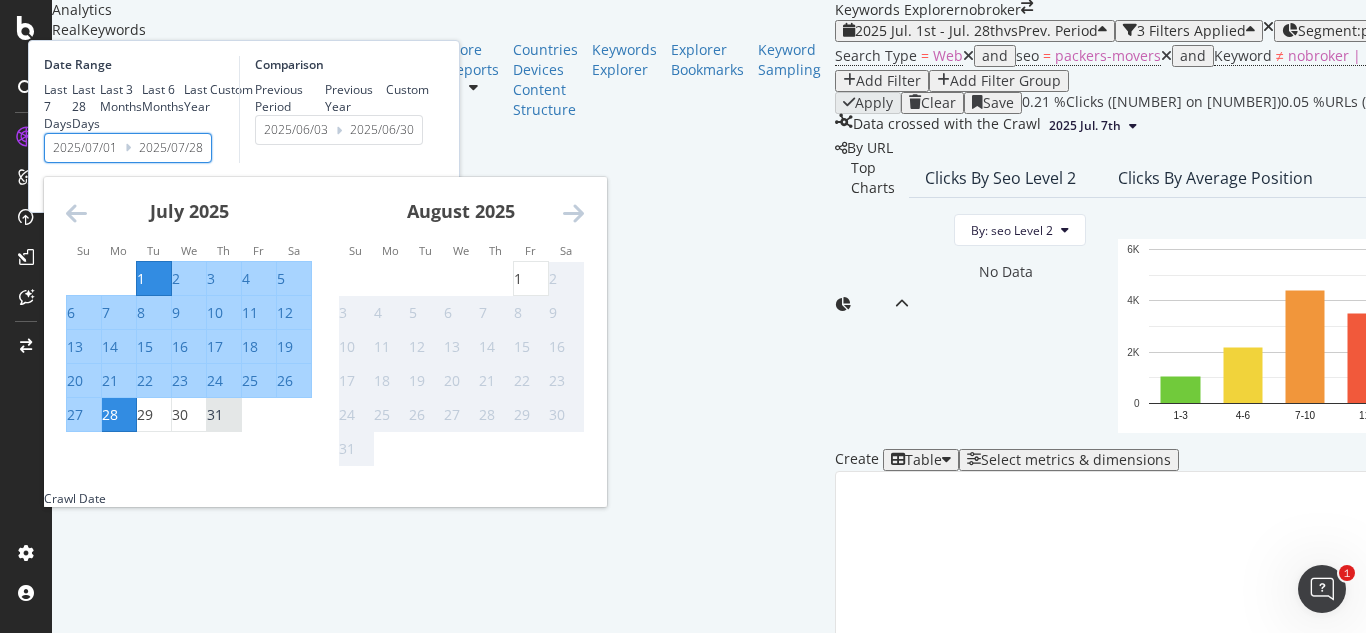 click on "31" at bounding box center [224, 415] 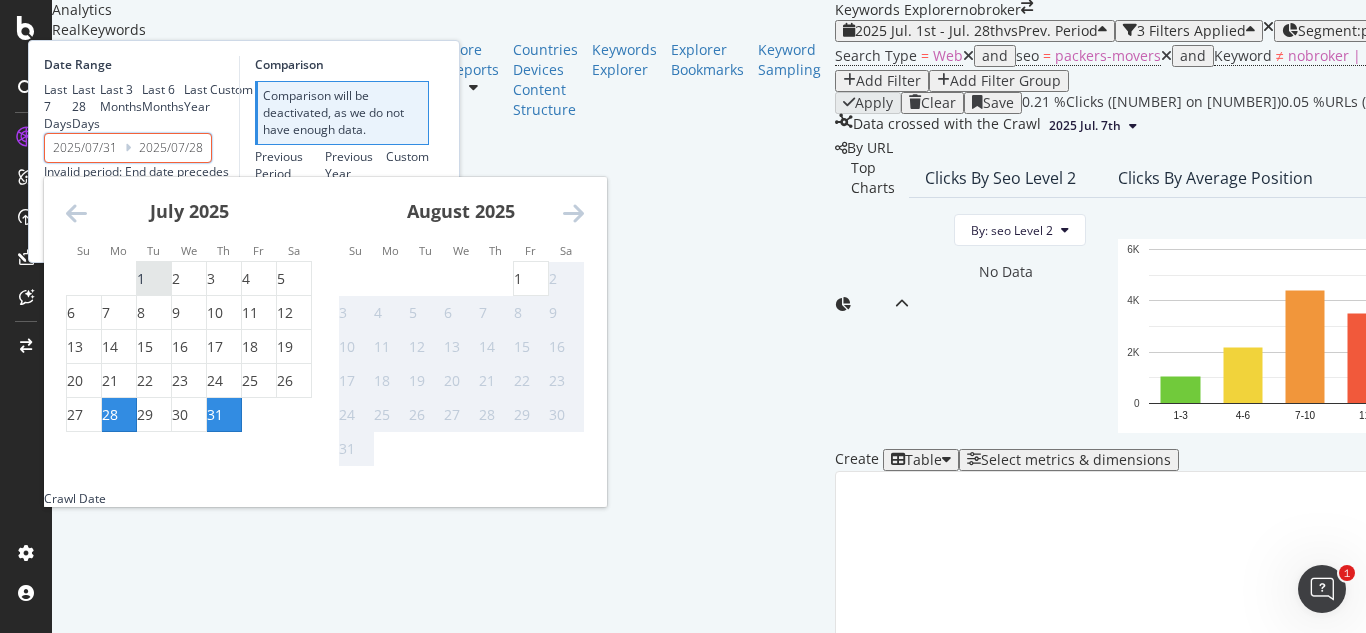 click on "1" at bounding box center [154, 279] 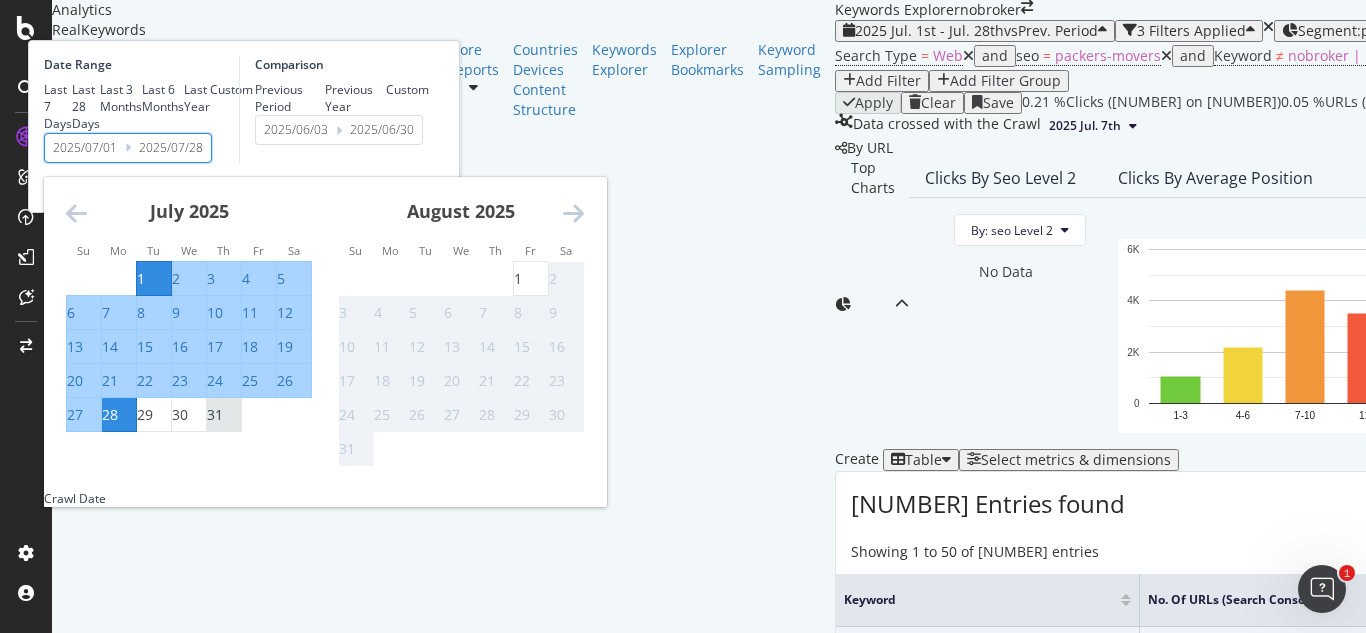 click on "31" at bounding box center [215, 415] 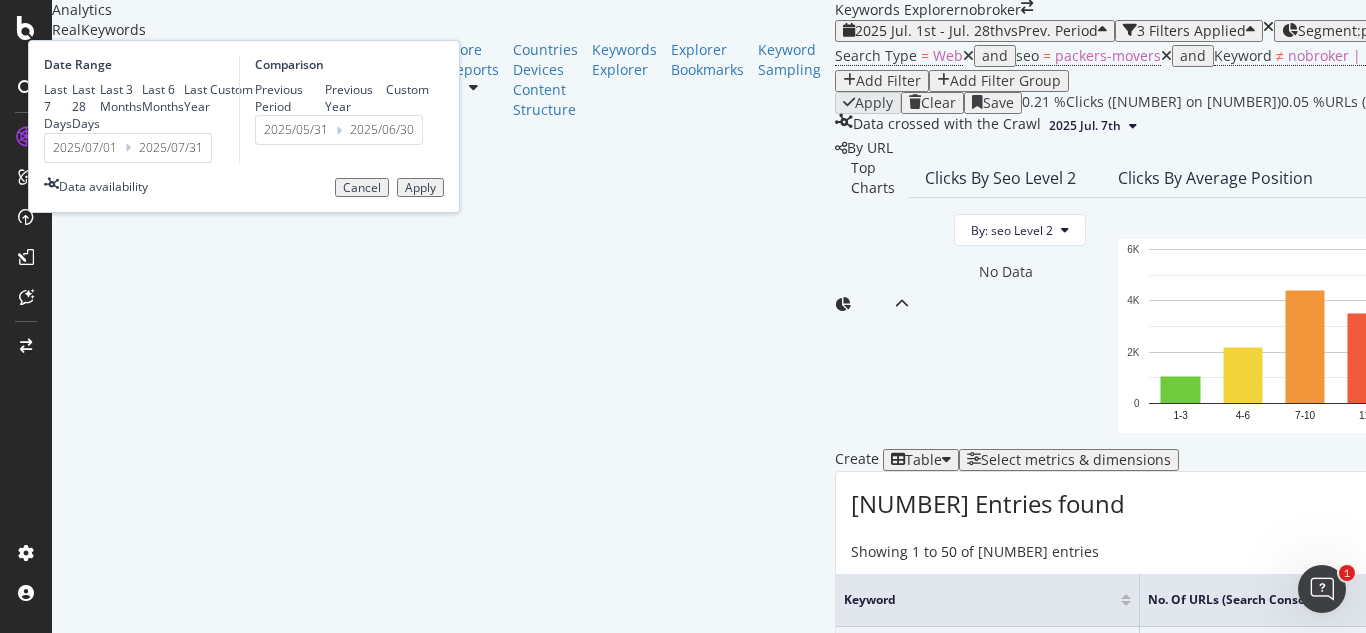 click on "Apply" at bounding box center (420, 188) 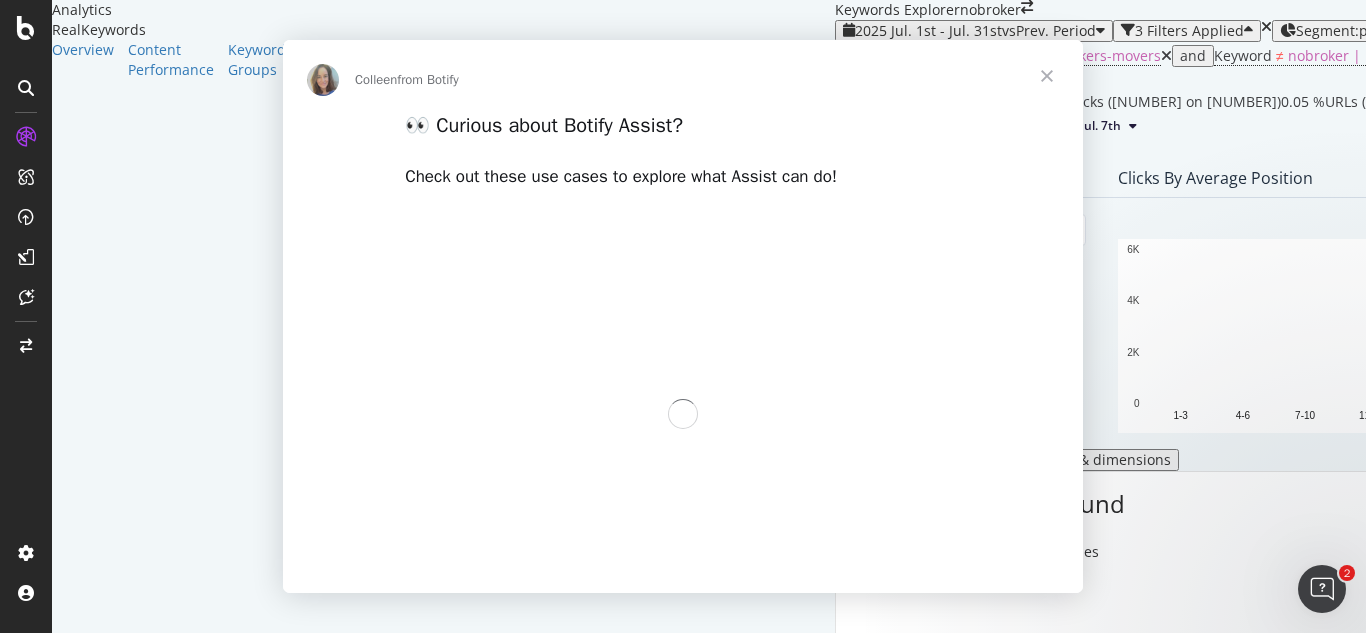scroll, scrollTop: 0, scrollLeft: 0, axis: both 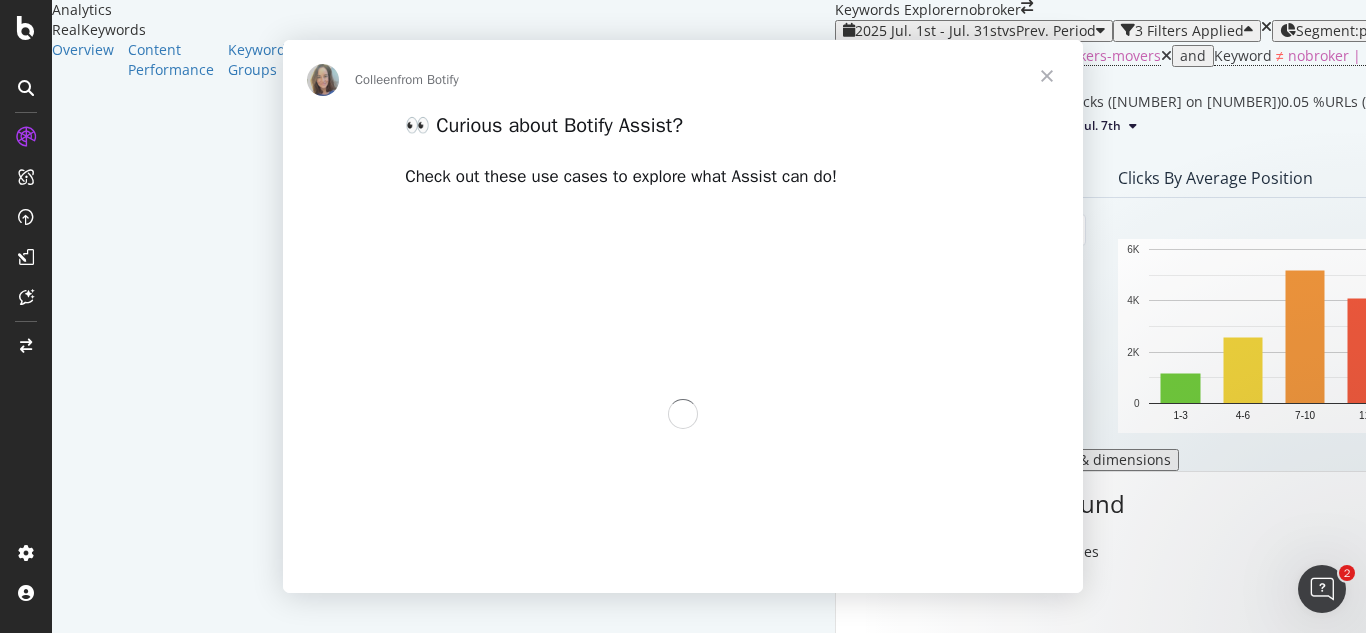 click on "👀 Curious about Botify Assist?" at bounding box center (683, 131) 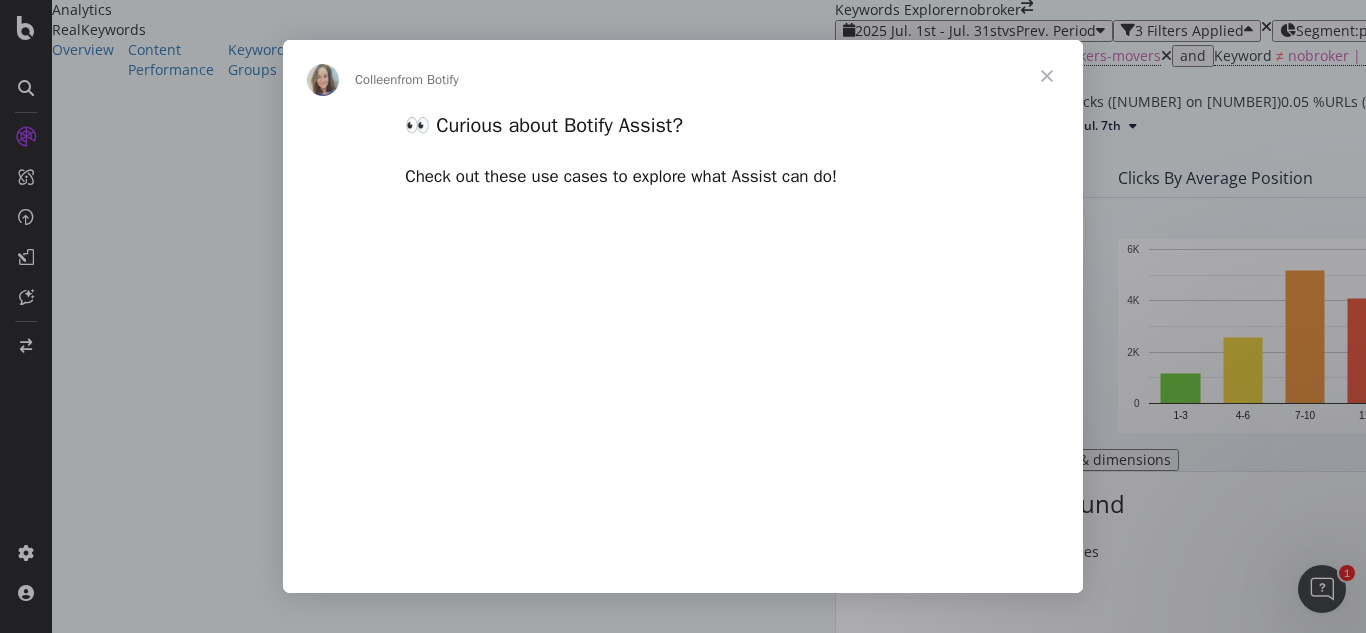 type on "[NUMBER]" 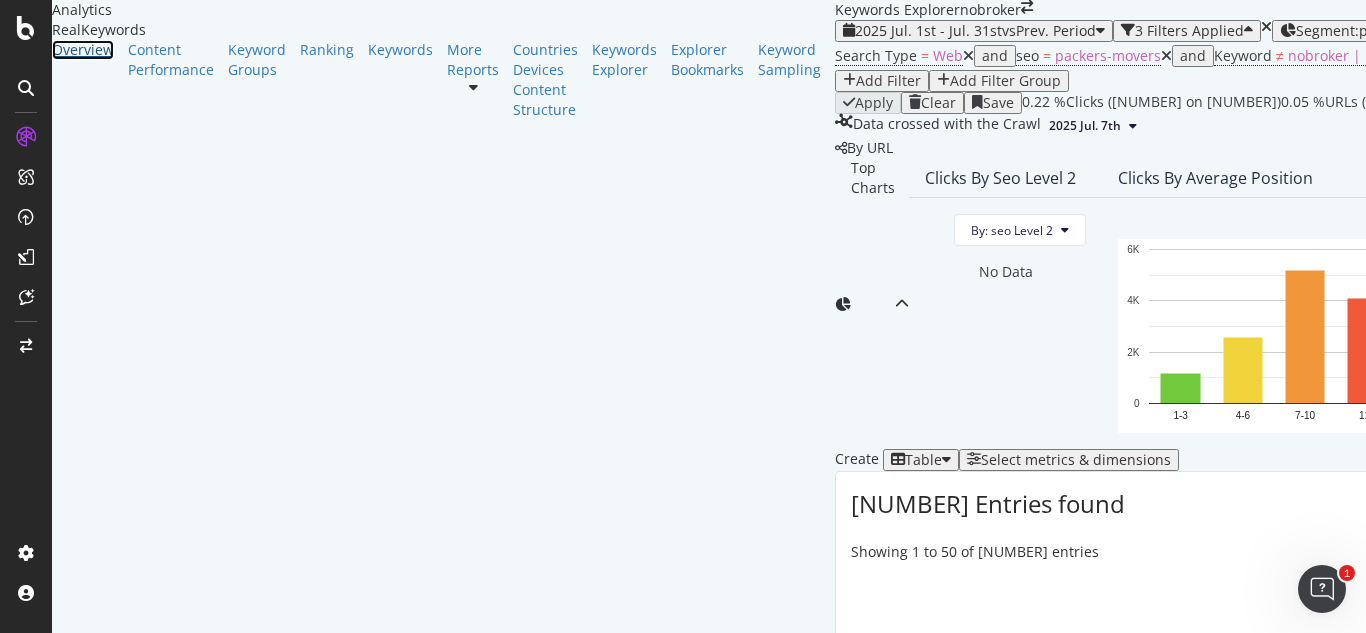 click on "Overview" at bounding box center [83, 50] 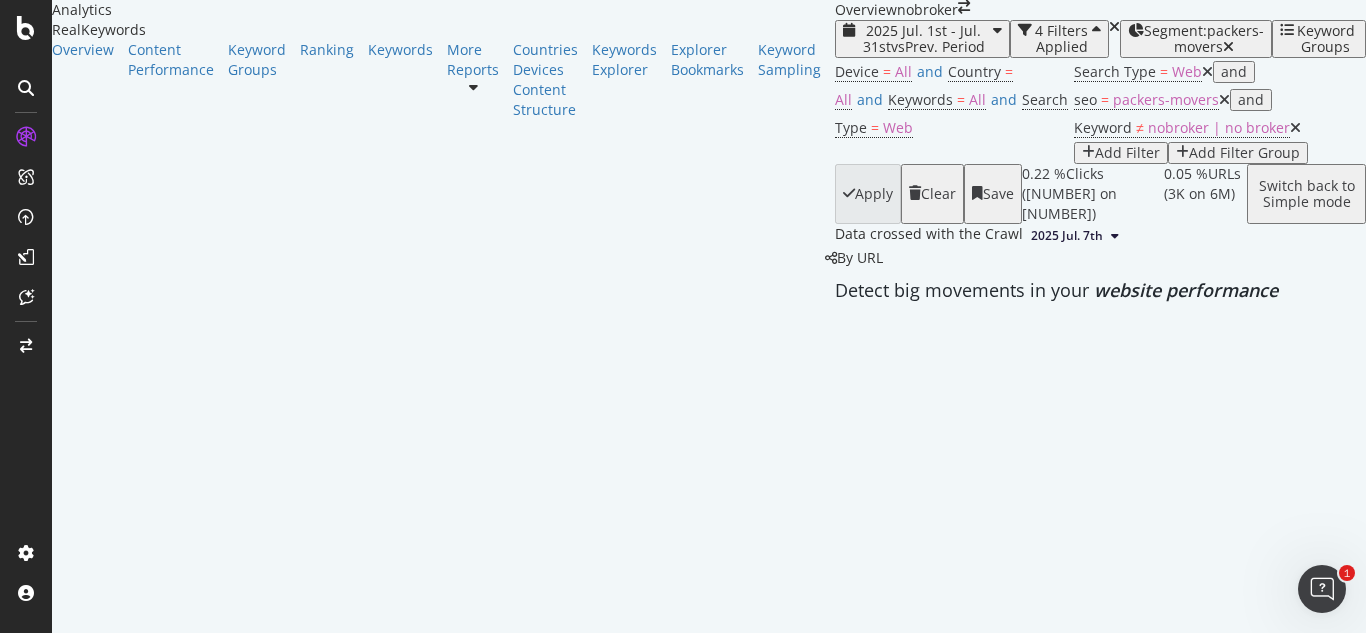 click at bounding box center [1295, 128] 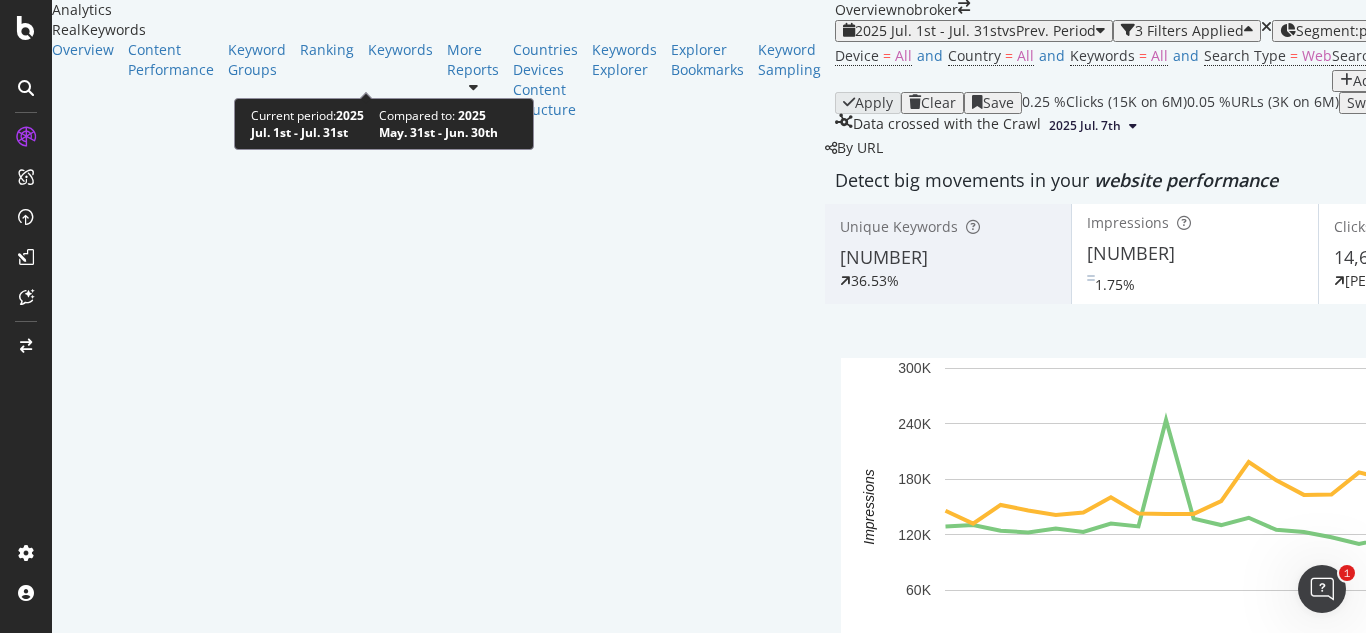 click on "vs  Prev. Period" at bounding box center (1049, 30) 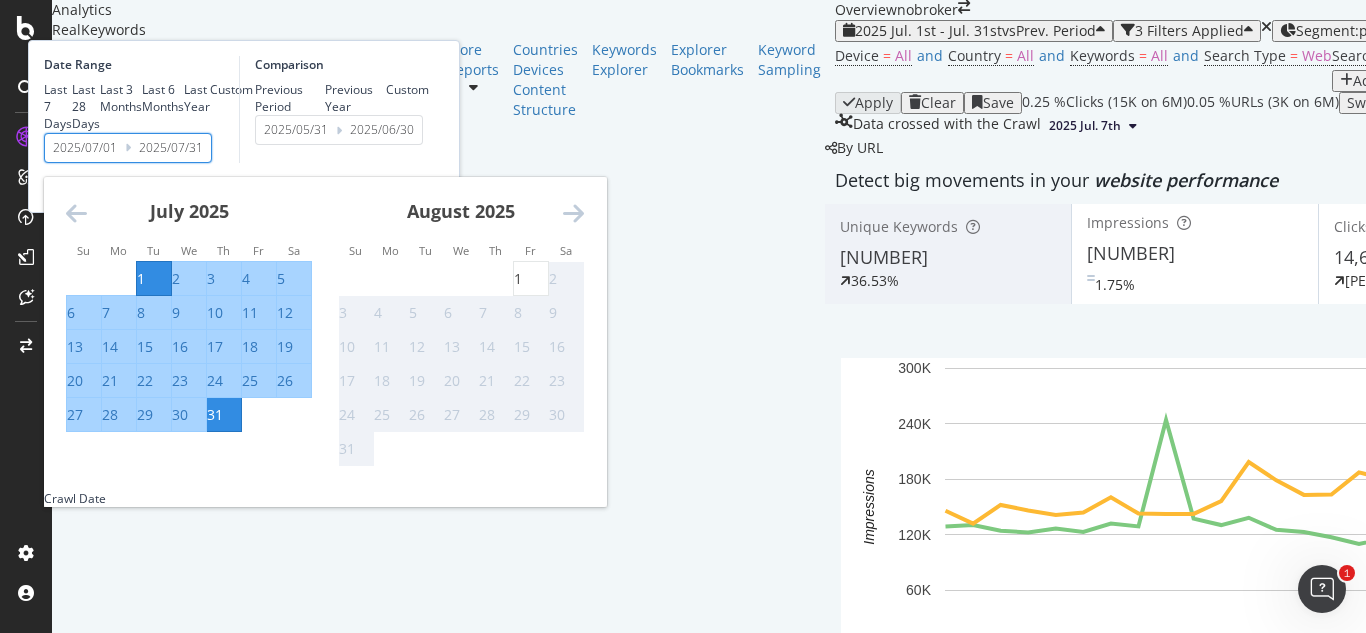 click on "2025/07/01" at bounding box center [85, 148] 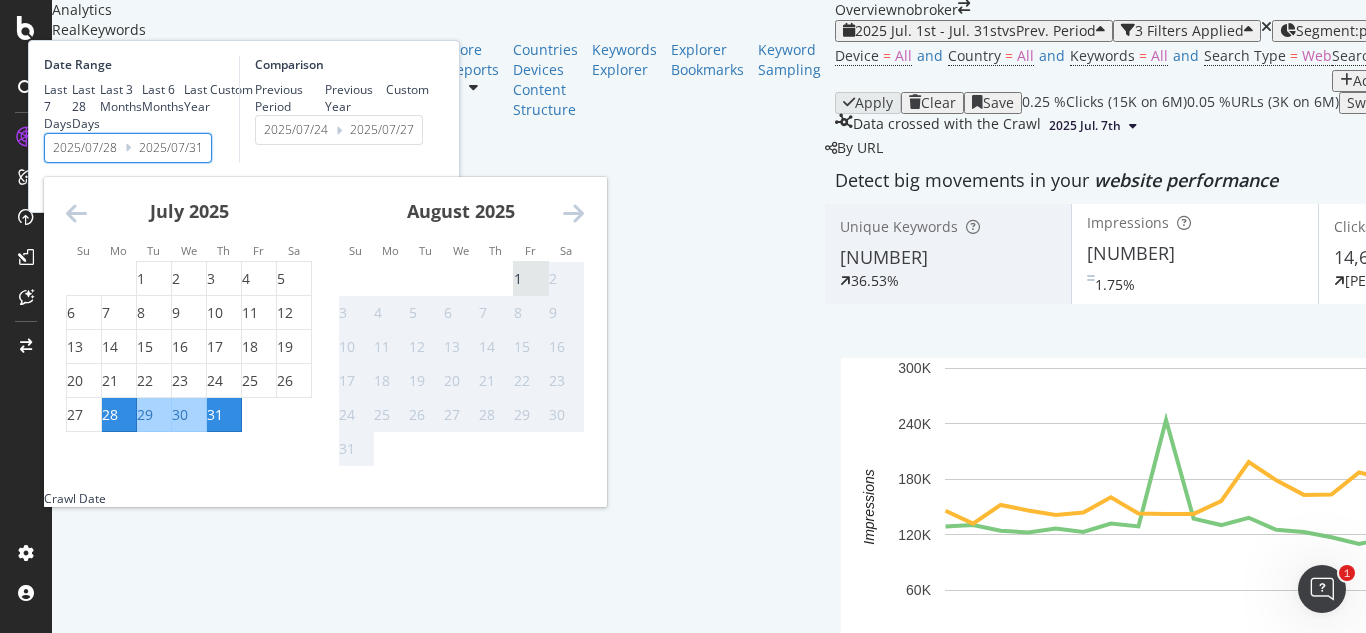 click on "1" at bounding box center [518, 279] 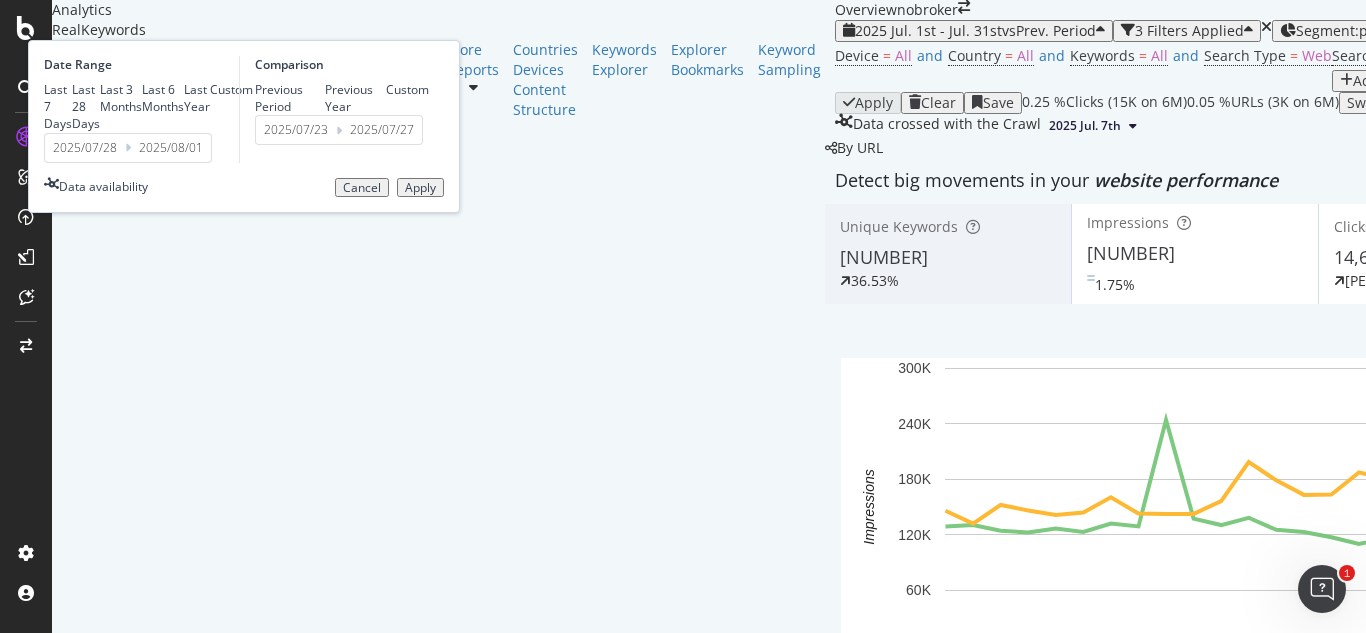 click on "Apply" at bounding box center (420, 188) 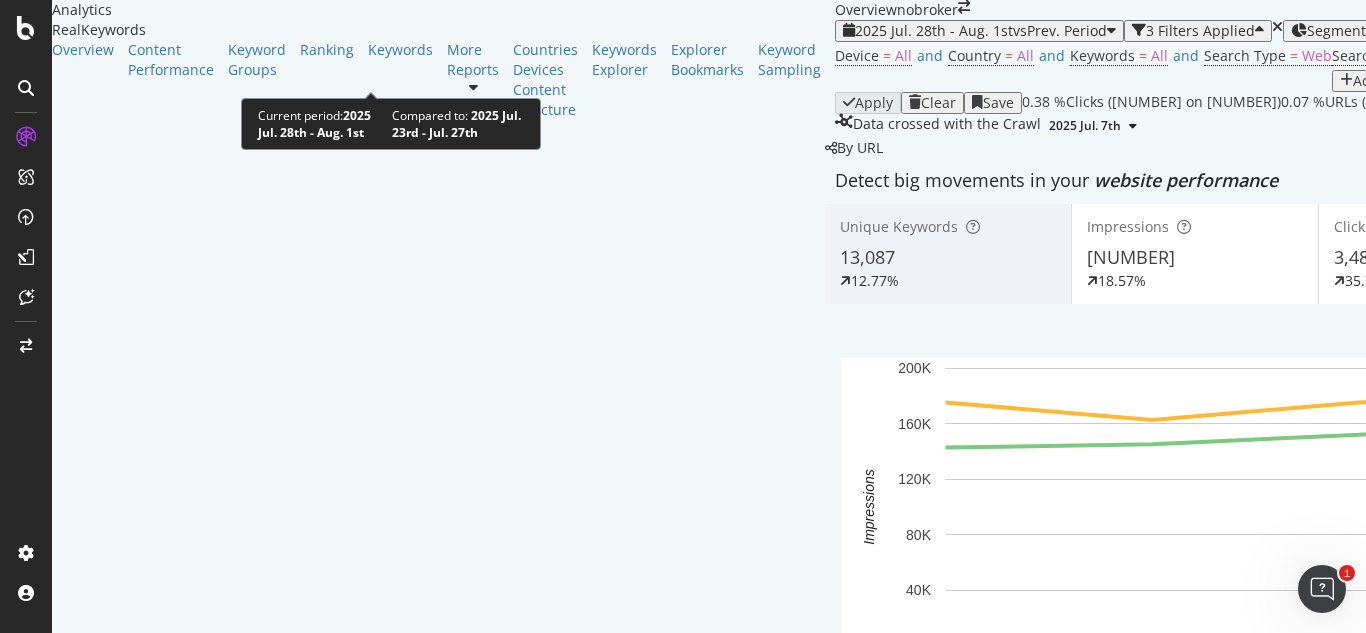 click on "2025 Jul. 28th - Aug. 1st" at bounding box center [934, 30] 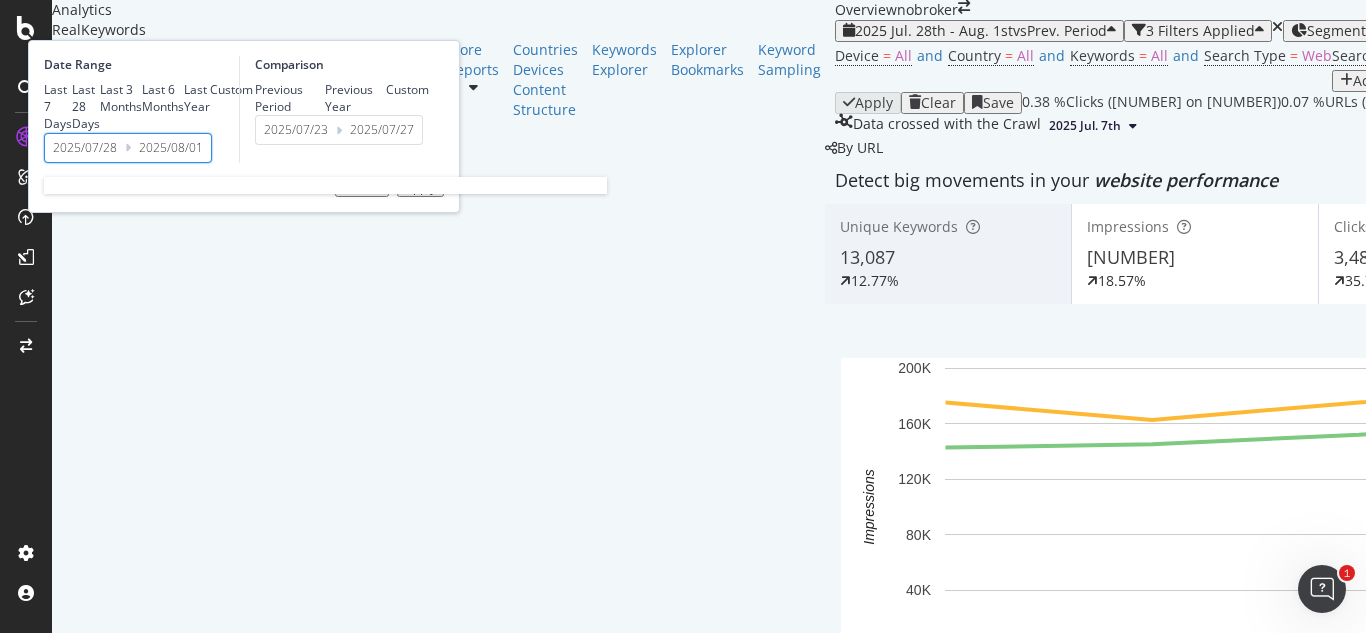 click on "2025/07/28" at bounding box center [85, 148] 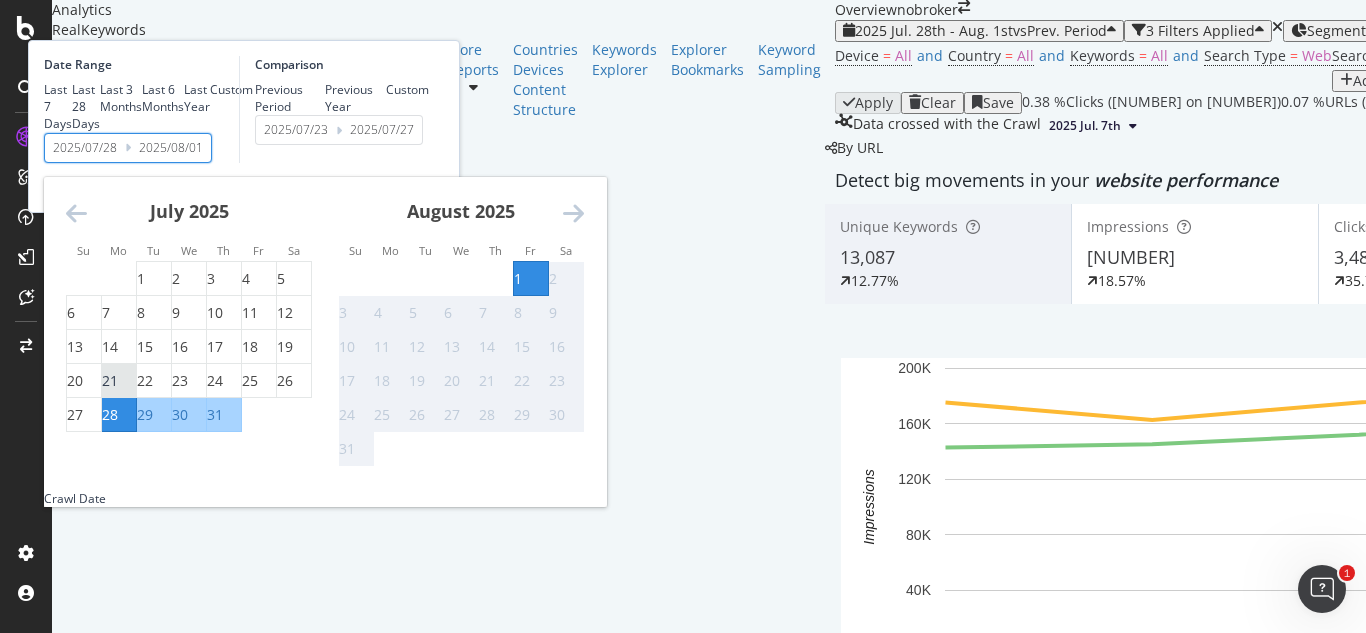 click on "21" at bounding box center [110, 381] 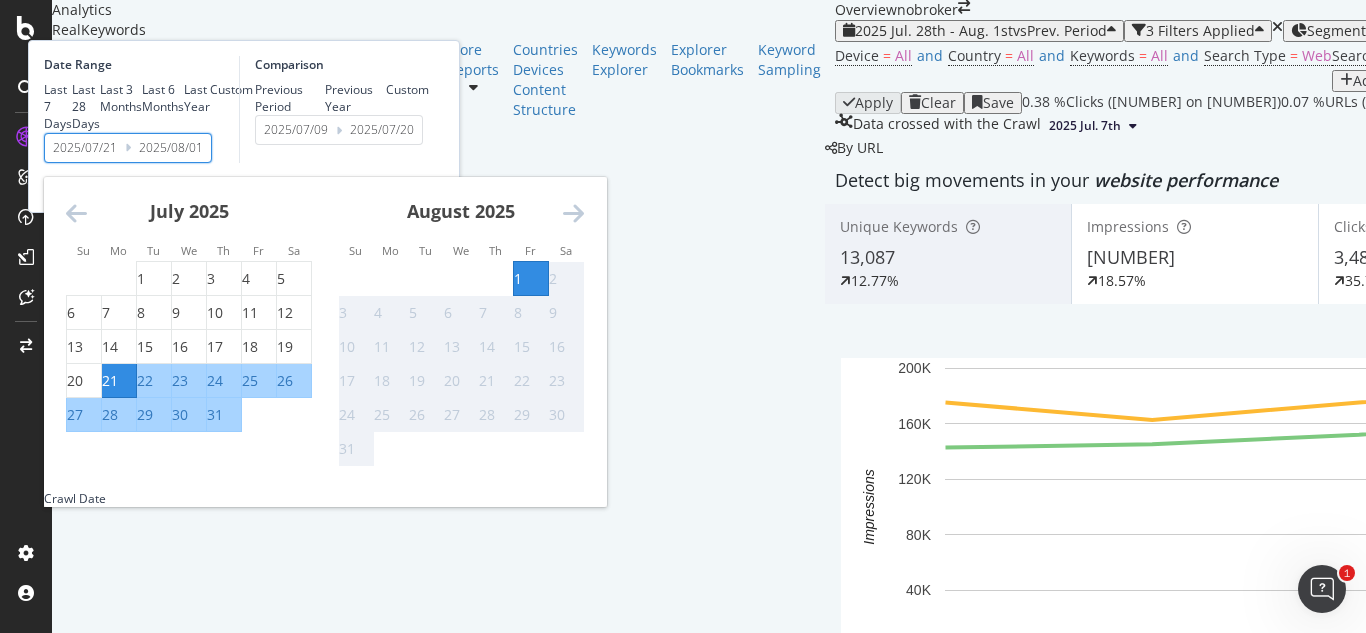 click on "27" at bounding box center [75, 415] 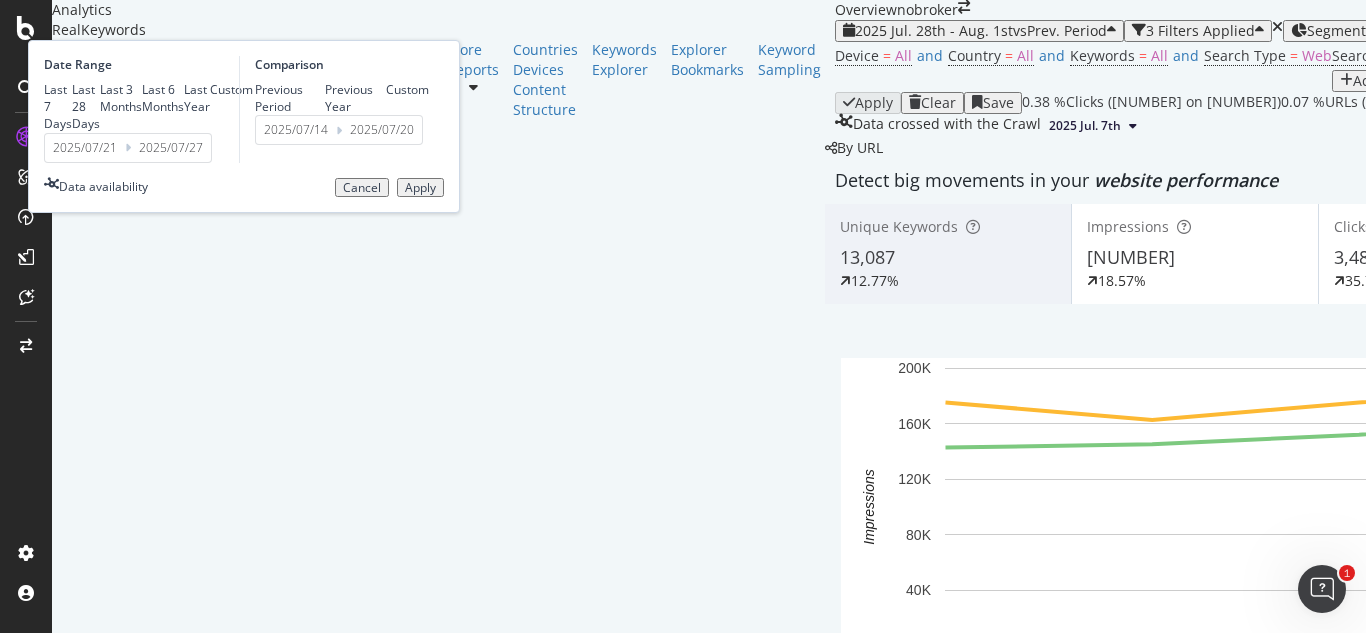 click on "Apply" at bounding box center [420, 188] 